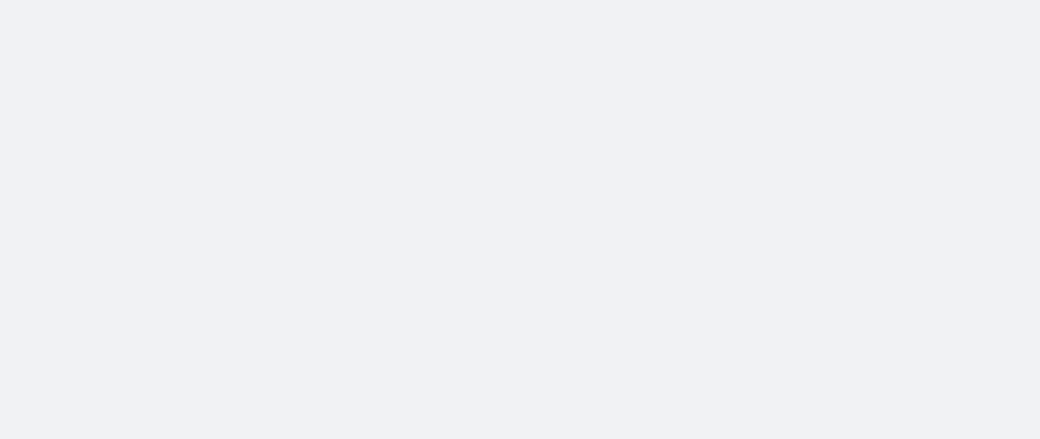 scroll, scrollTop: 0, scrollLeft: 0, axis: both 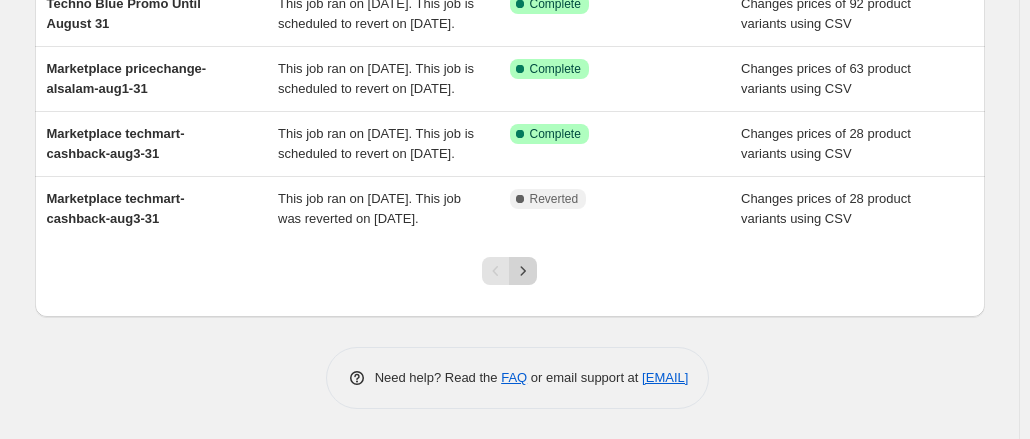 click 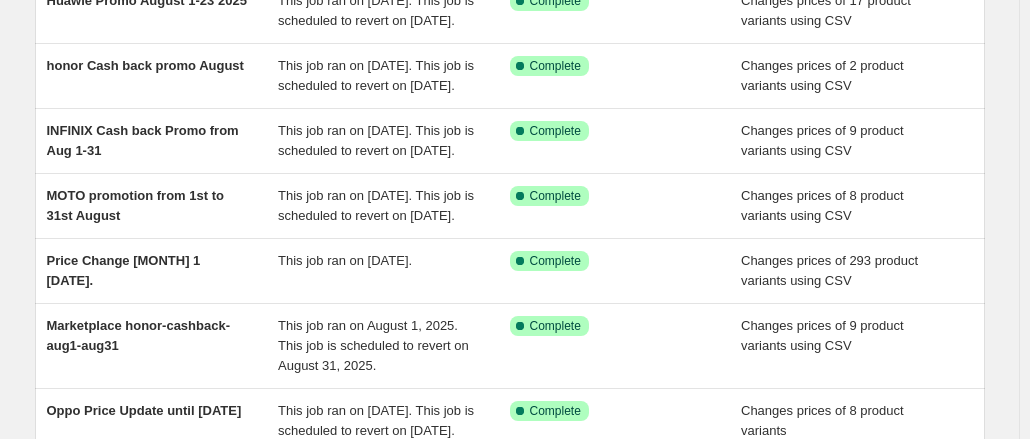 scroll, scrollTop: 207, scrollLeft: 0, axis: vertical 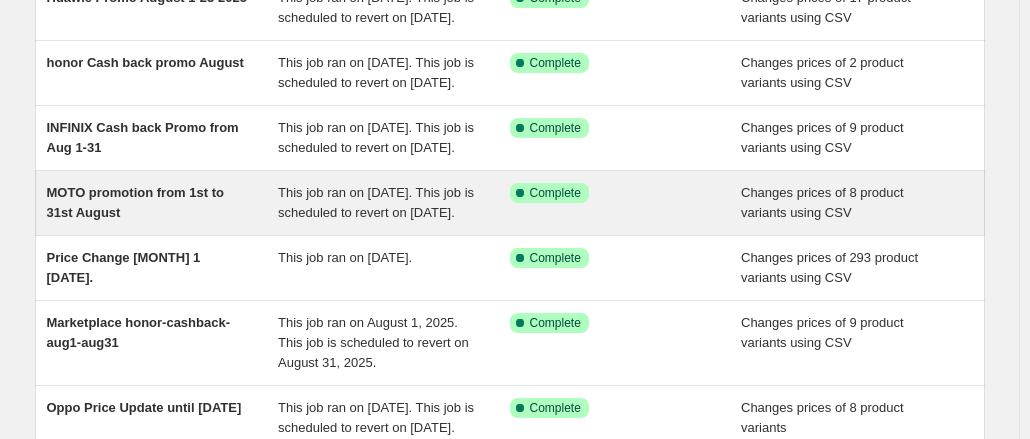 click on "MOTO promotion from 1st to 31st August" at bounding box center [163, 203] 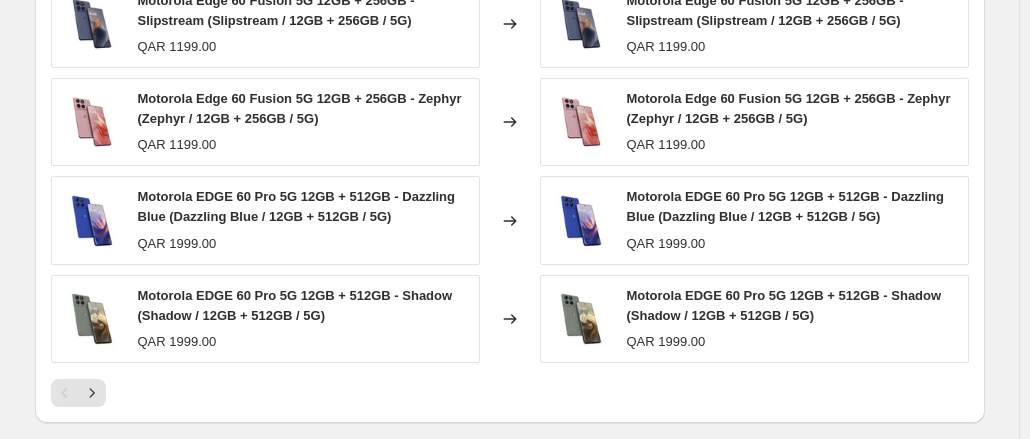 scroll, scrollTop: 1160, scrollLeft: 0, axis: vertical 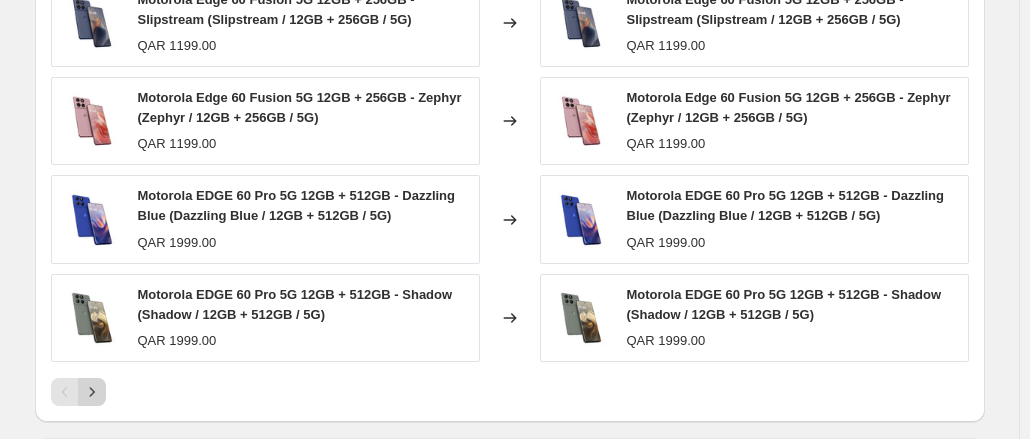 click 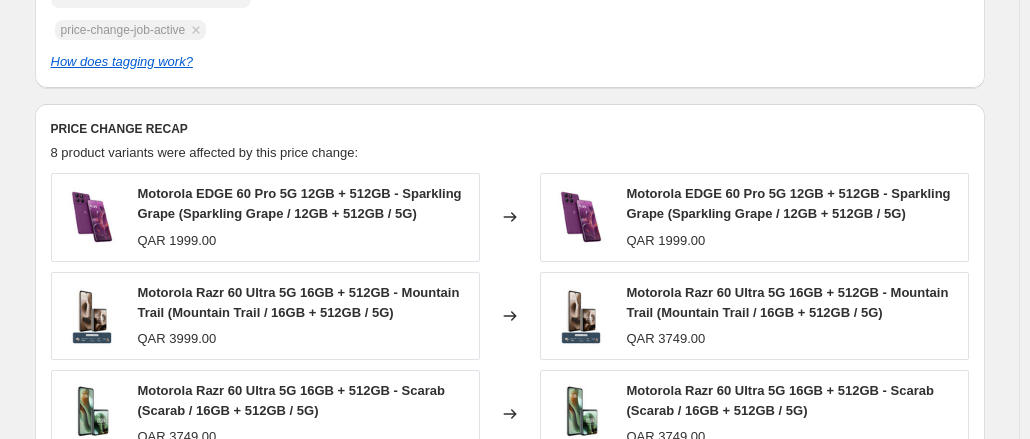 scroll, scrollTop: 865, scrollLeft: 0, axis: vertical 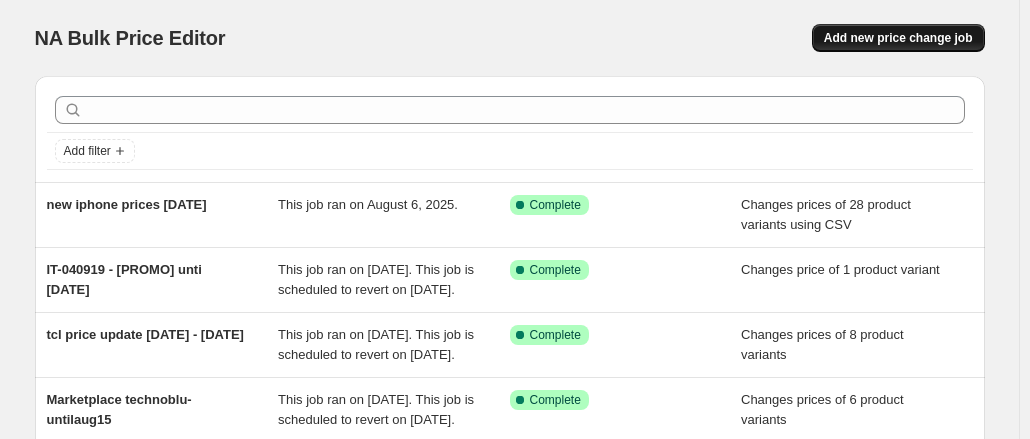 click on "Add new price change job" at bounding box center [898, 38] 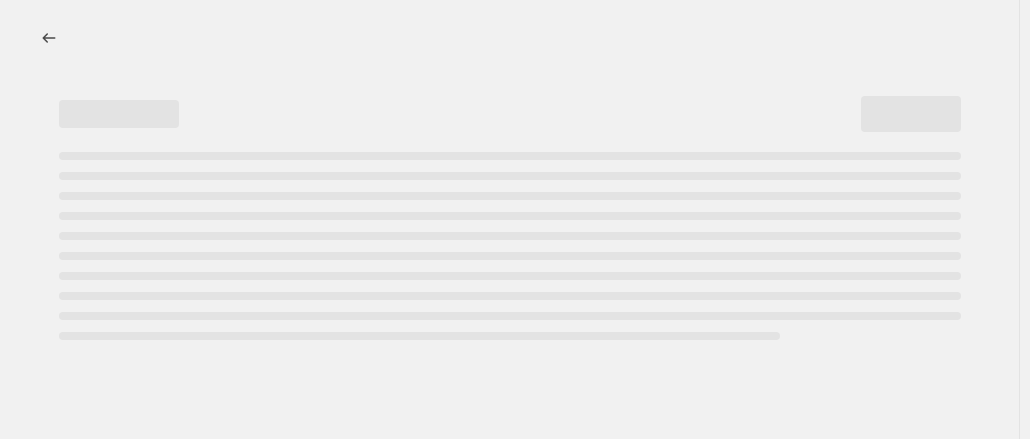 select on "percentage" 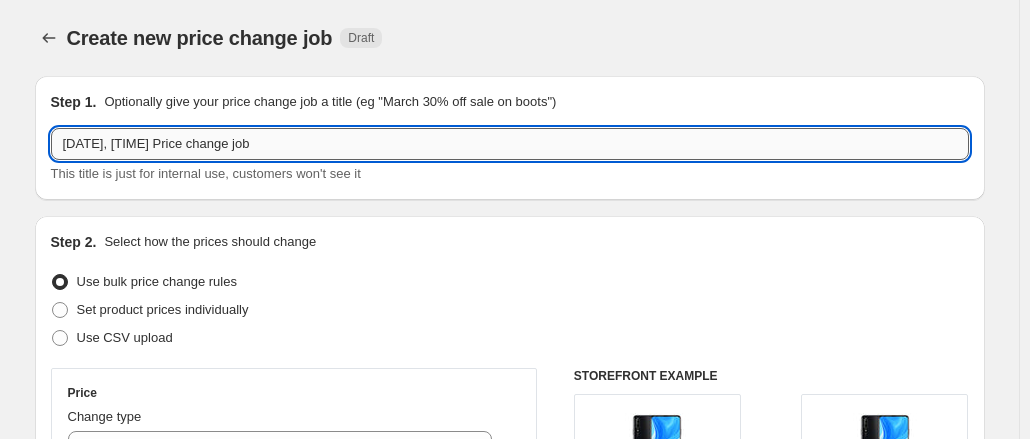 click on "[DATE], [TIME] Price change job" at bounding box center [510, 144] 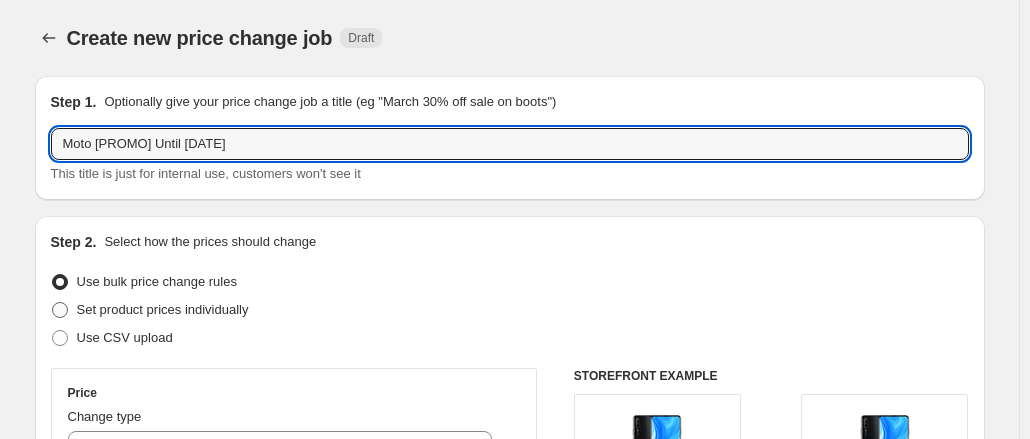 type on "Moto [PROMO] Until [DATE]" 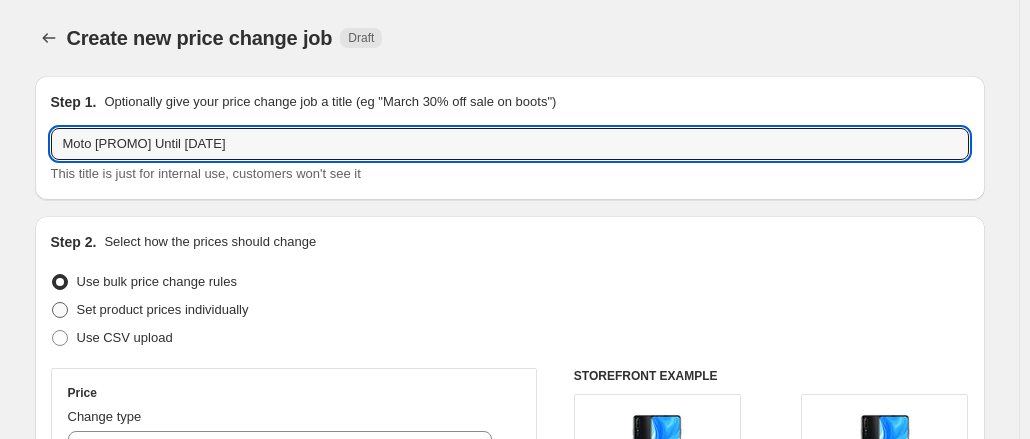radio on "true" 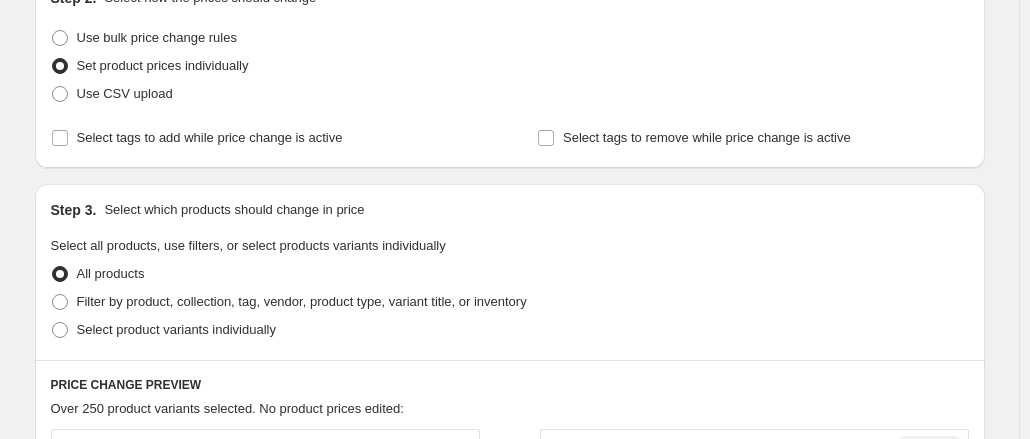 scroll, scrollTop: 193, scrollLeft: 0, axis: vertical 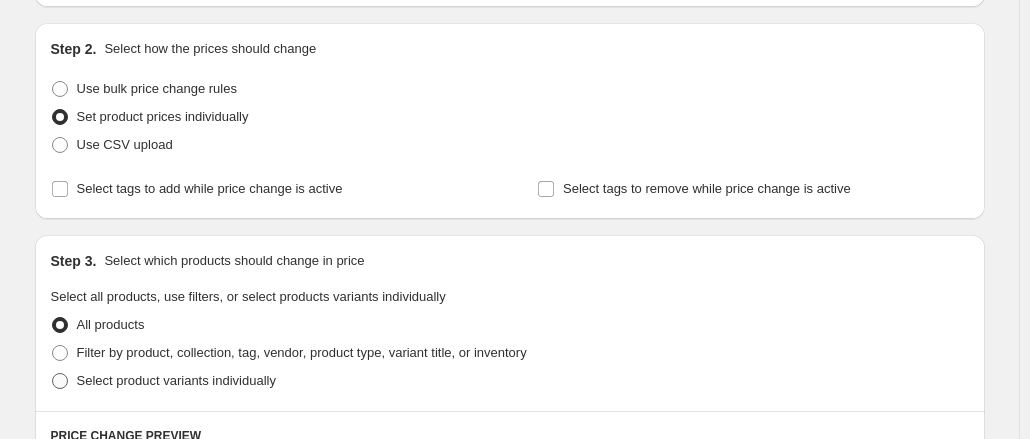 click at bounding box center [60, 381] 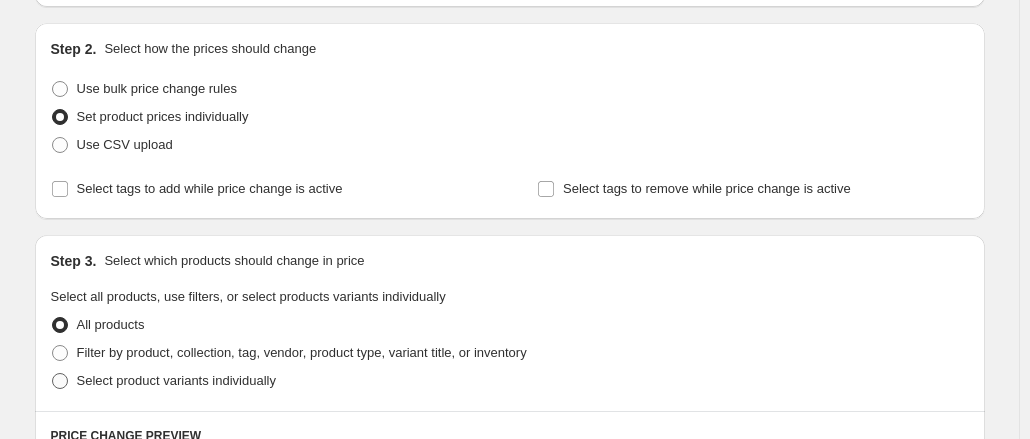 radio on "true" 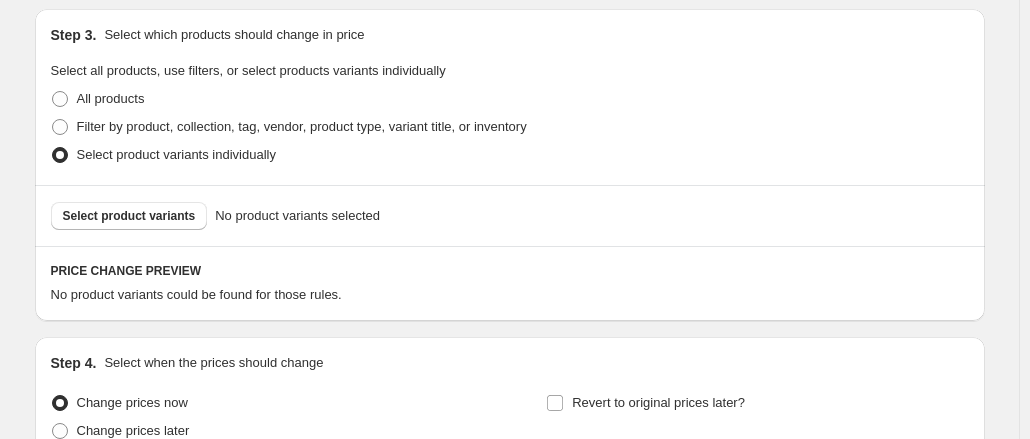 scroll, scrollTop: 418, scrollLeft: 0, axis: vertical 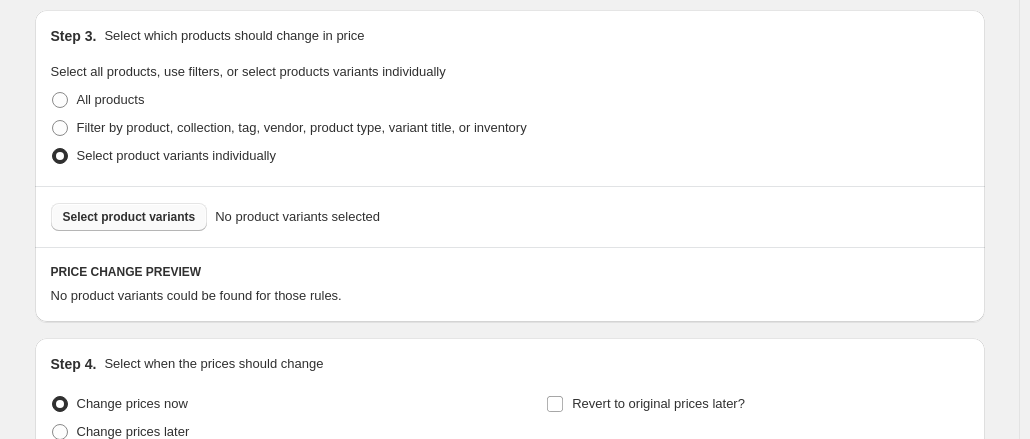 click on "Select product variants" at bounding box center [129, 217] 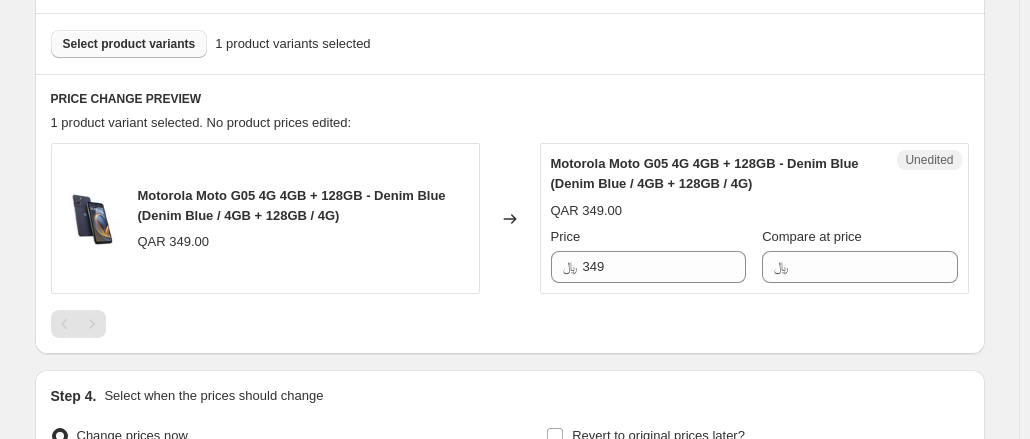 scroll, scrollTop: 590, scrollLeft: 0, axis: vertical 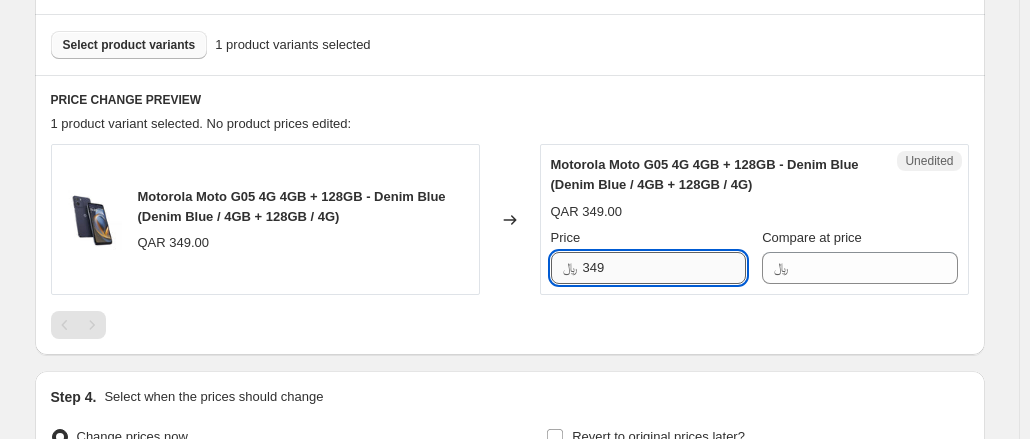 click on "349" at bounding box center (664, 268) 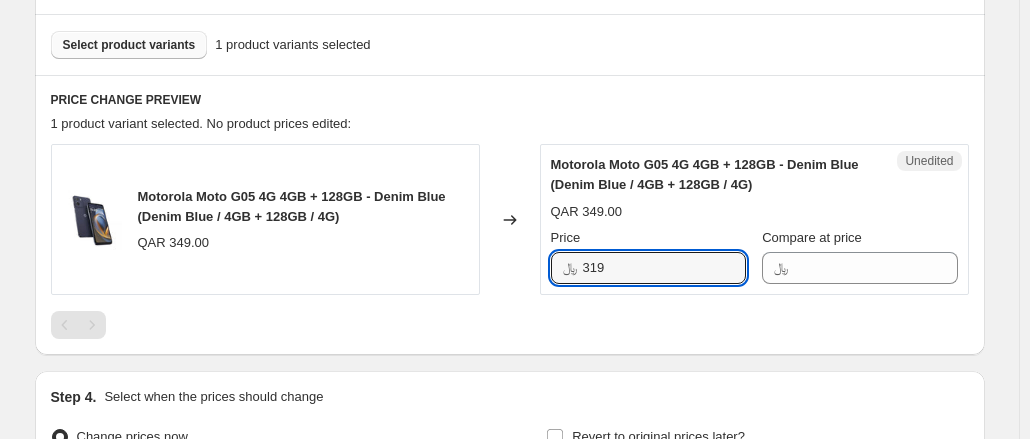 type on "319" 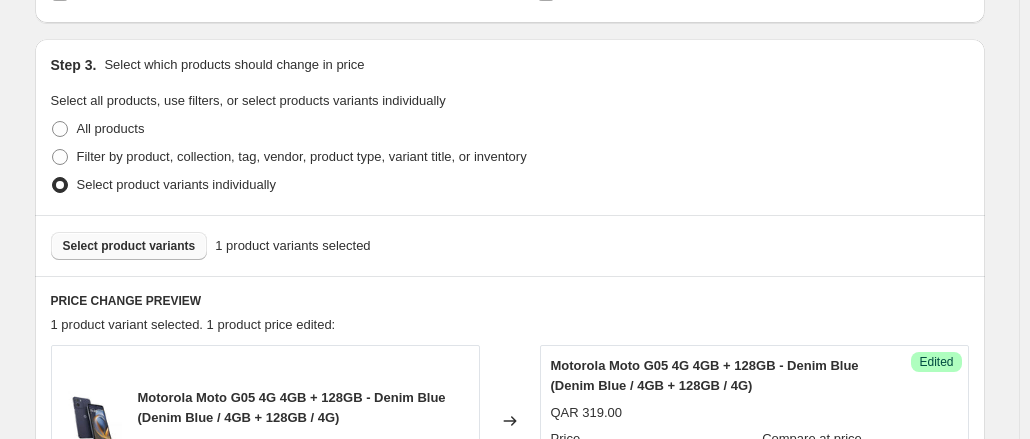 scroll, scrollTop: 388, scrollLeft: 0, axis: vertical 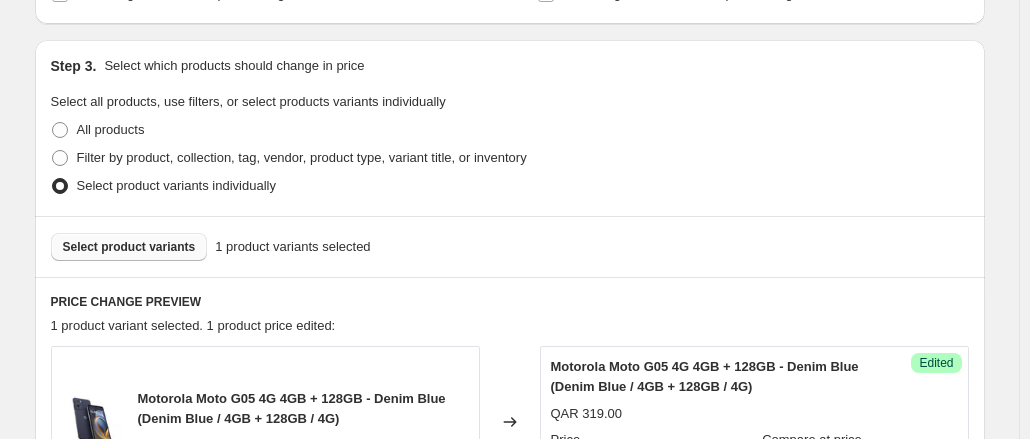 click on "Select product variants" at bounding box center (129, 247) 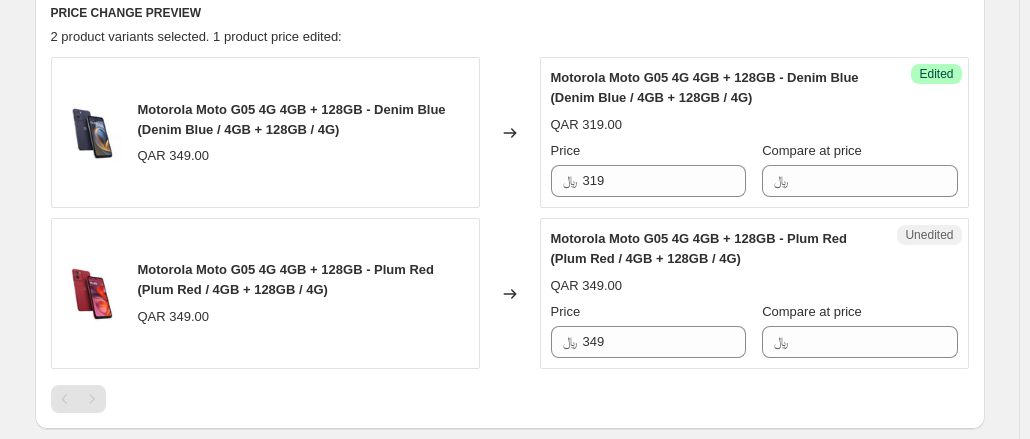 scroll, scrollTop: 678, scrollLeft: 0, axis: vertical 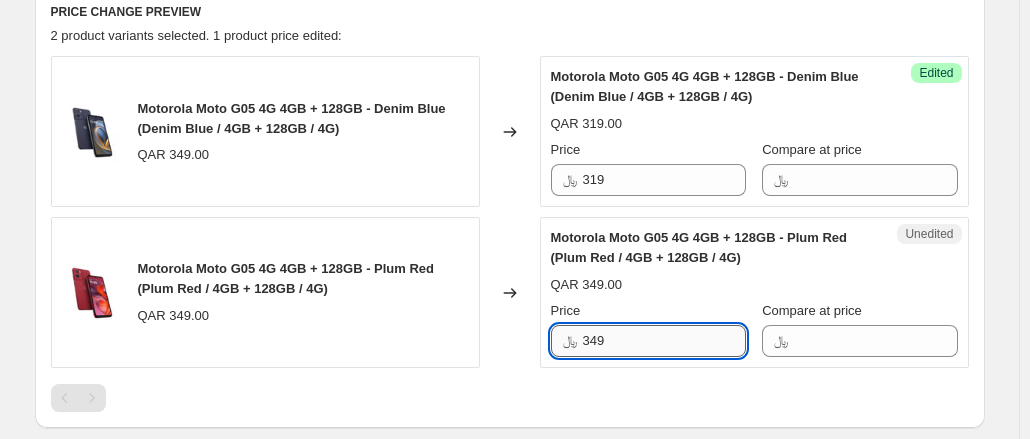click on "349" at bounding box center [664, 341] 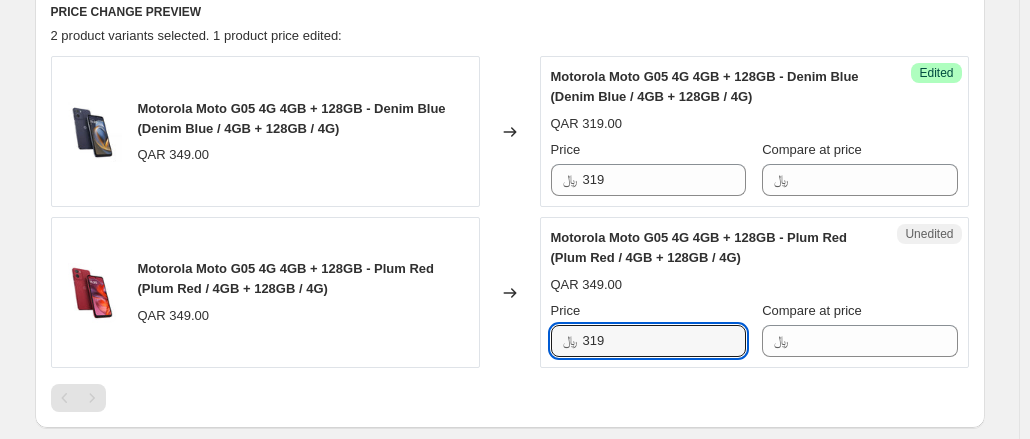 type on "319" 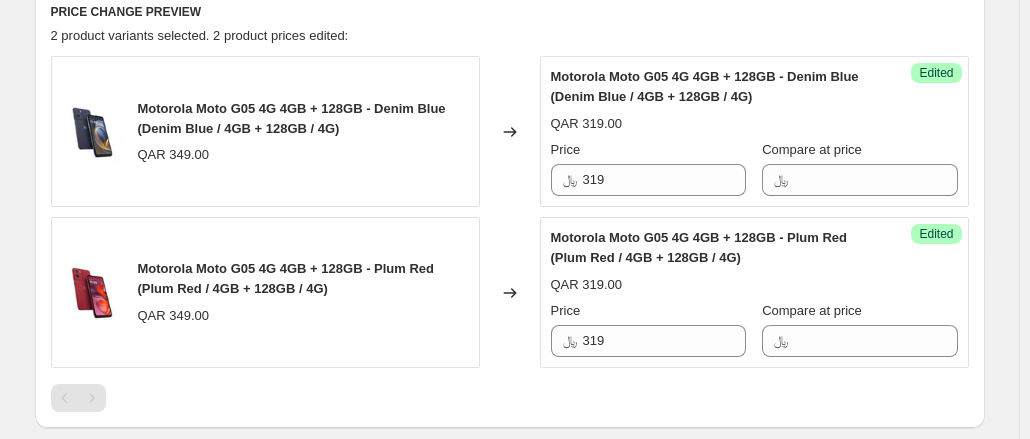 click on "PRICE CHANGE PREVIEW 2 product variants selected. 2 product prices edited: Motorola Moto G05 4G 4GB + 128GB - Denim Blue (Denim Blue / 4GB + 128GB / 4G) QAR 349.00 Changed to Success Edited Motorola Moto G05 4G 4GB + 128GB - Denim Blue (Denim Blue / 4GB + 128GB / 4G) QAR 319.00 Price ﷼ 319 Compare at price ﷼ Motorola Moto G05 4G 4GB + 128GB - Plum Red (Plum Red / 4GB + 128GB / 4G) QAR 349.00 Changed to Success Edited Motorola Moto G05 4G 4GB + 128GB - Plum Red (Plum Red / 4GB + 128GB / 4G) QAR 319.00 Price ﷼ 319 Compare at price ﷼" at bounding box center (510, 207) 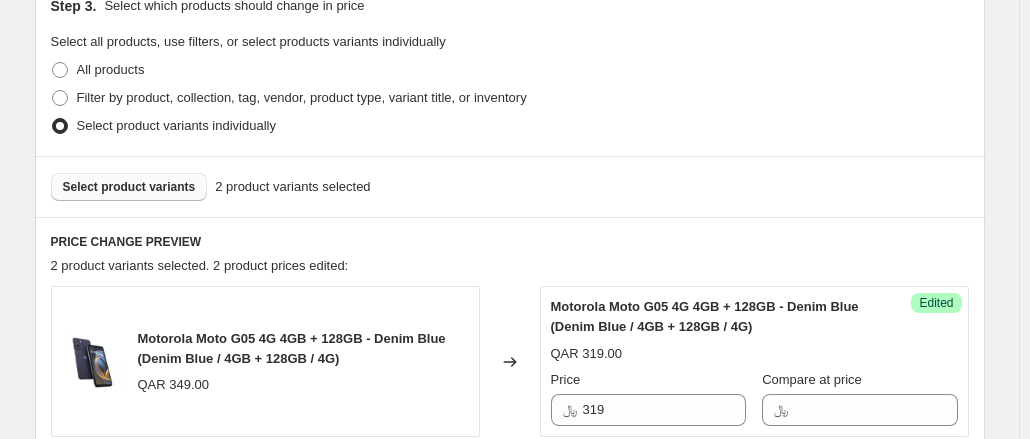 scroll, scrollTop: 416, scrollLeft: 0, axis: vertical 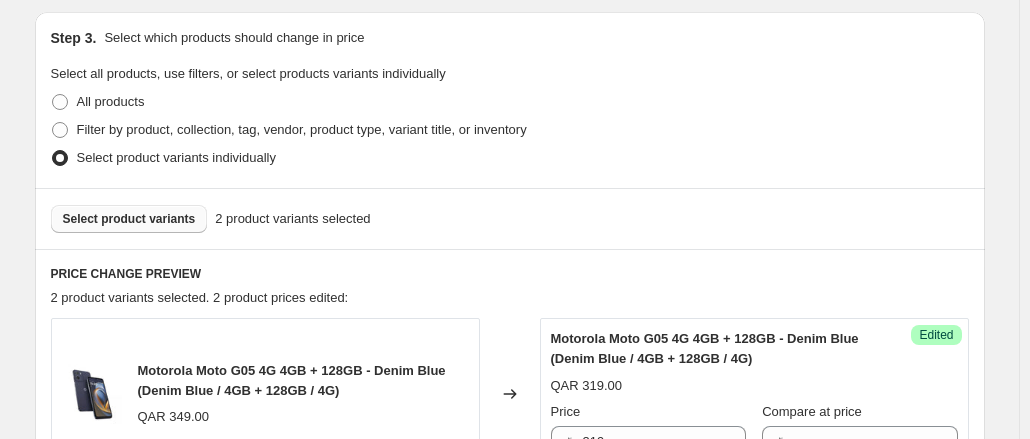 click on "Select product variants" at bounding box center (129, 219) 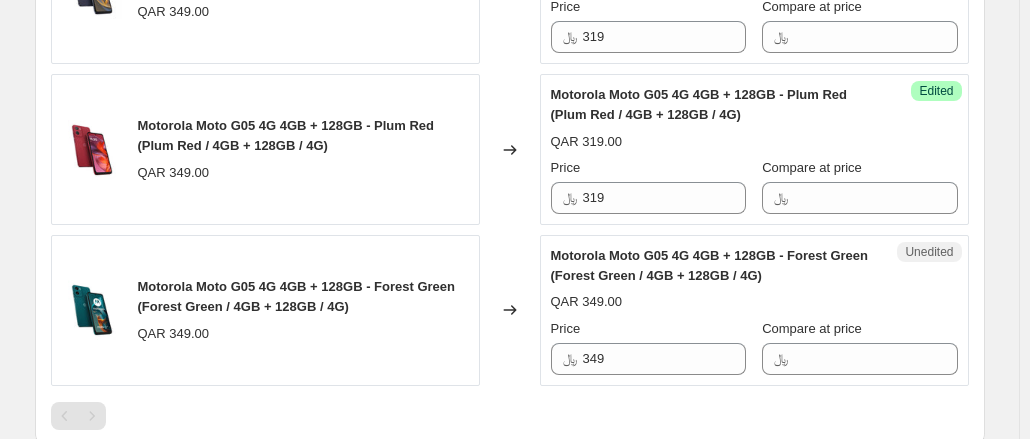 scroll, scrollTop: 822, scrollLeft: 0, axis: vertical 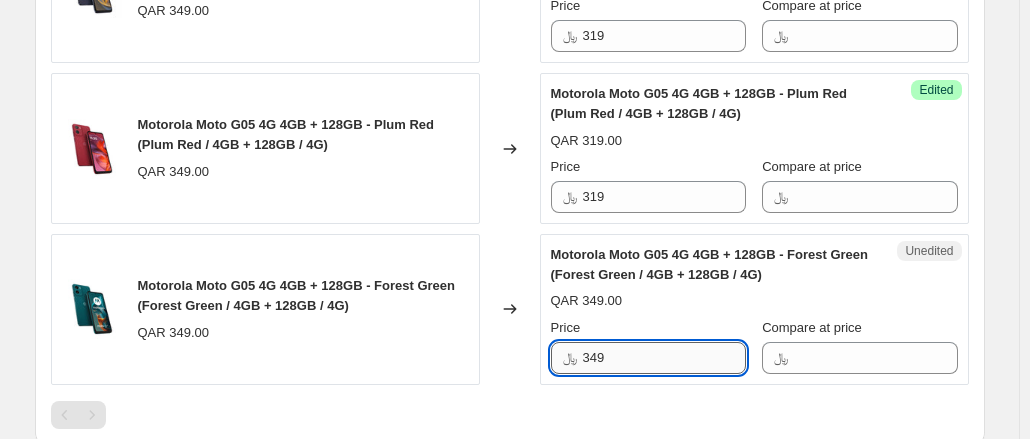 click on "349" at bounding box center (664, 358) 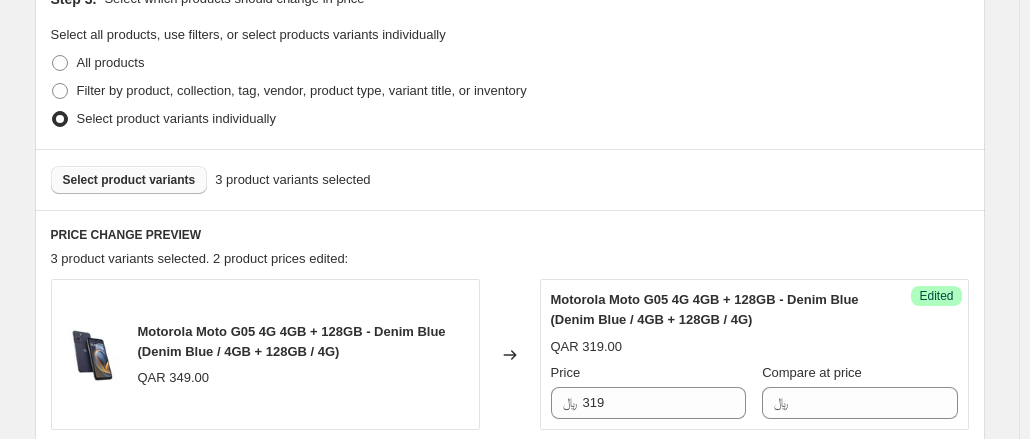 scroll, scrollTop: 453, scrollLeft: 0, axis: vertical 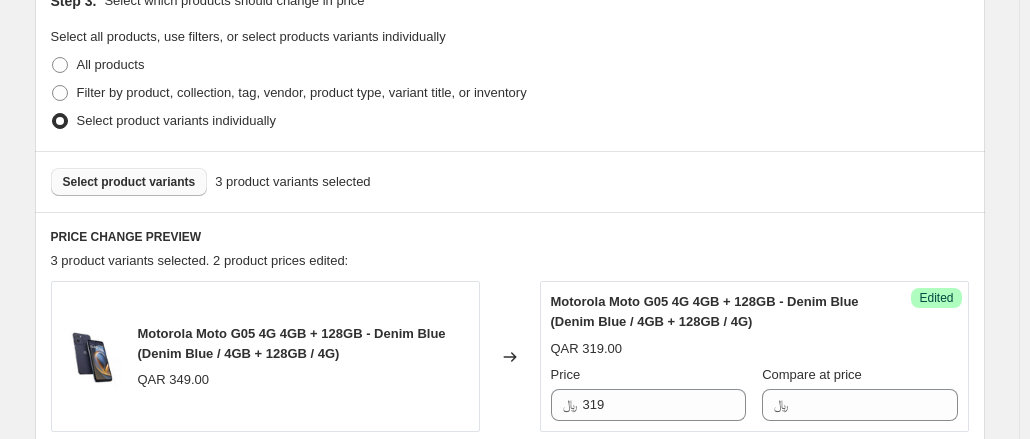 type on "319" 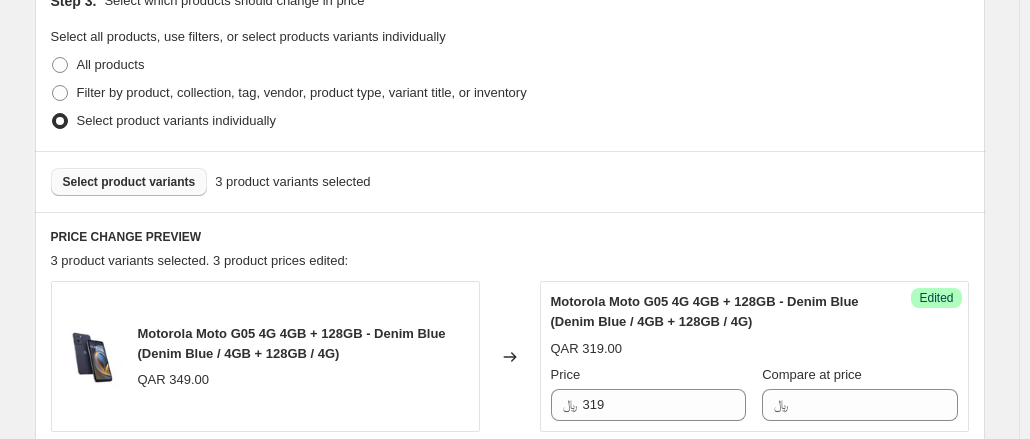 click on "Select product variants" at bounding box center [129, 182] 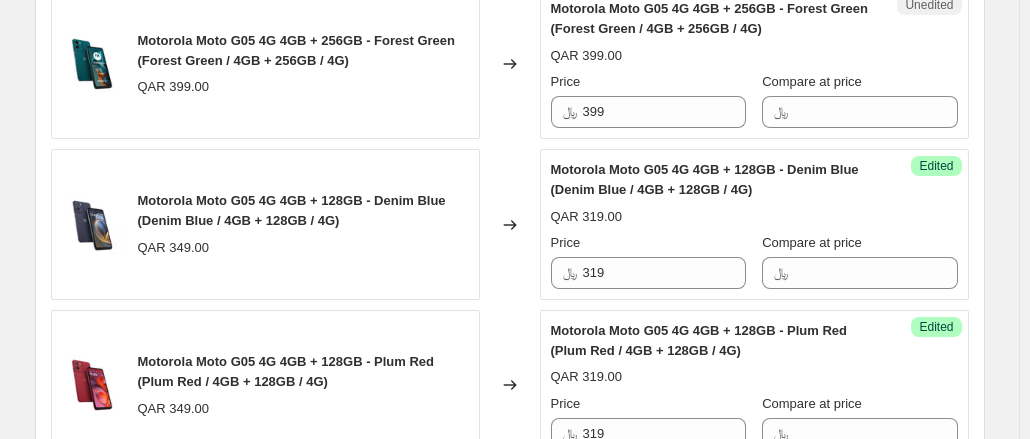 scroll, scrollTop: 745, scrollLeft: 0, axis: vertical 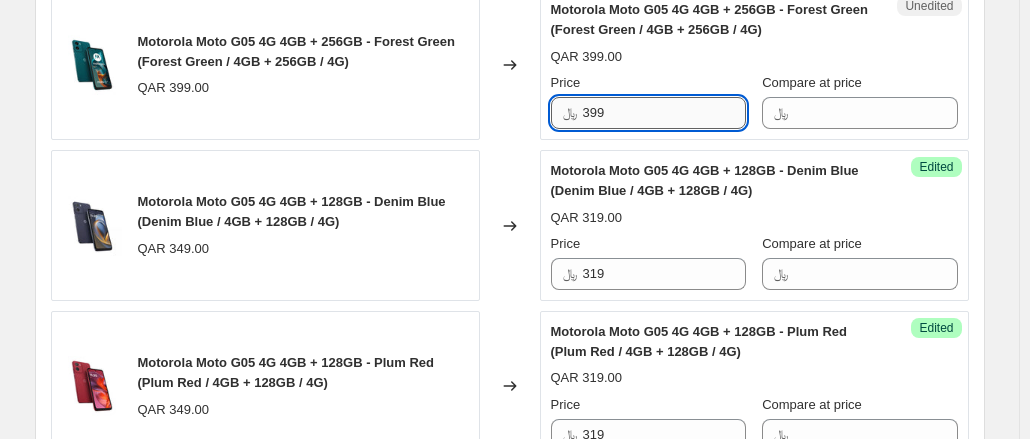 click on "399" at bounding box center [664, 113] 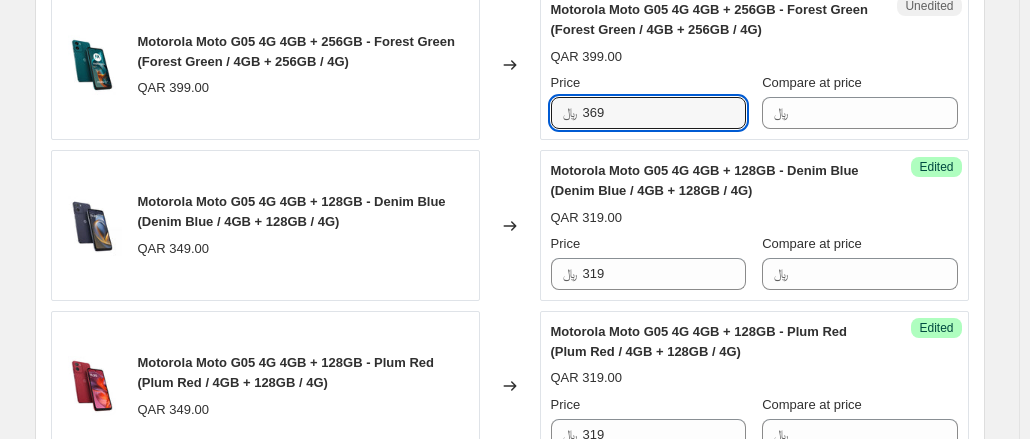 type on "369" 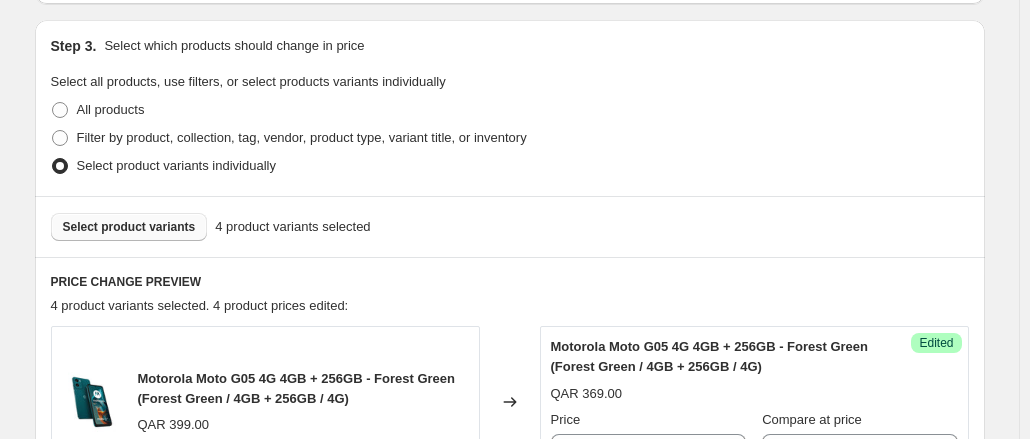 scroll, scrollTop: 407, scrollLeft: 0, axis: vertical 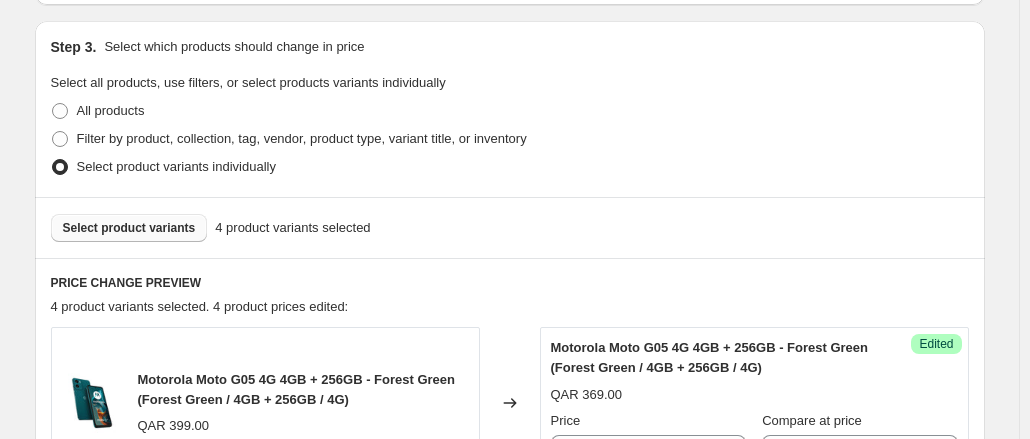 click on "Select product variants" at bounding box center [129, 228] 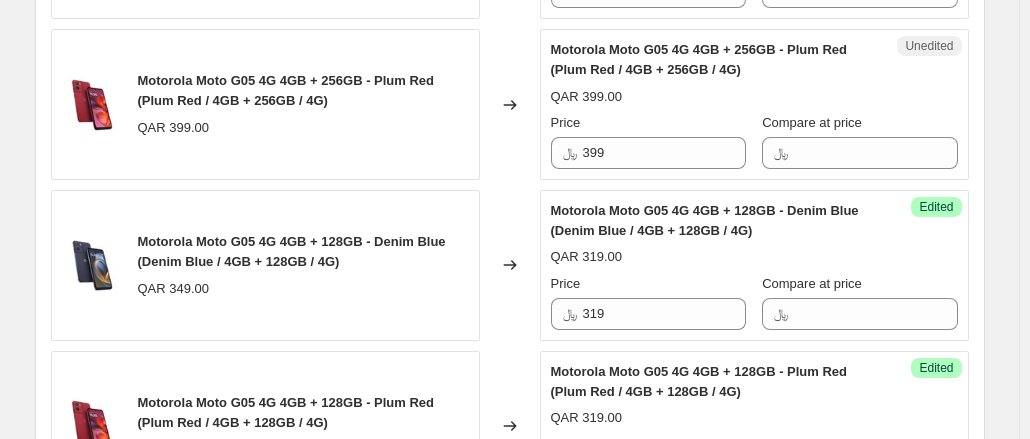 scroll, scrollTop: 736, scrollLeft: 0, axis: vertical 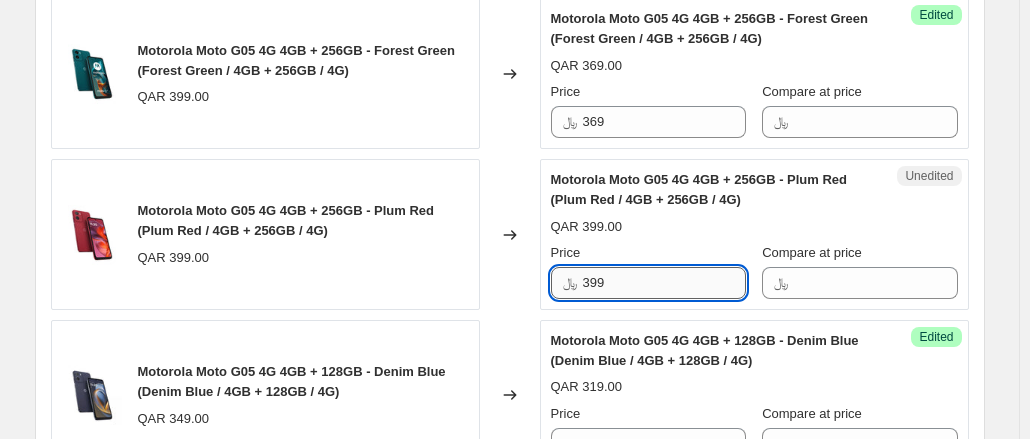 click on "399" at bounding box center [664, 283] 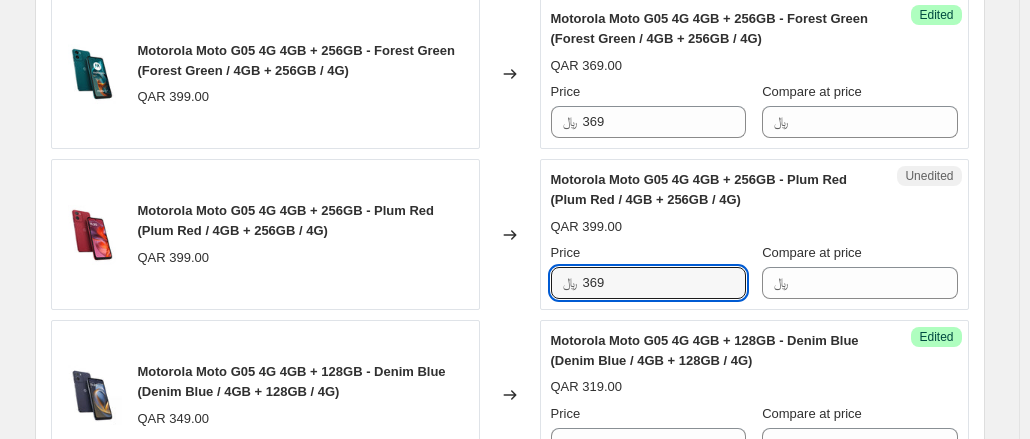 type on "369" 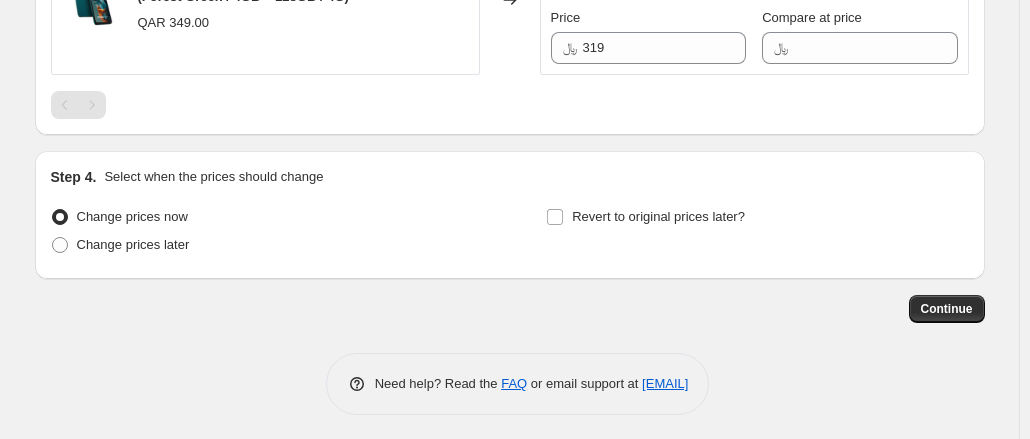 scroll, scrollTop: 1454, scrollLeft: 0, axis: vertical 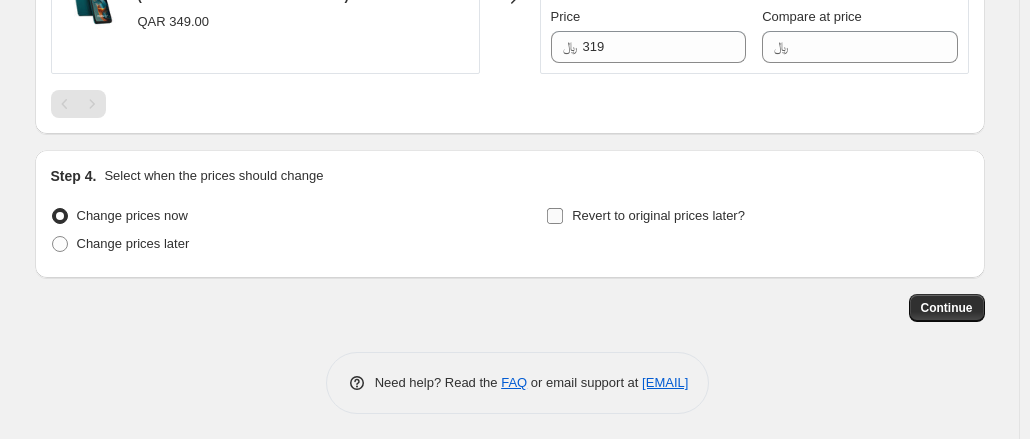 click on "Revert to original prices later?" at bounding box center [555, 216] 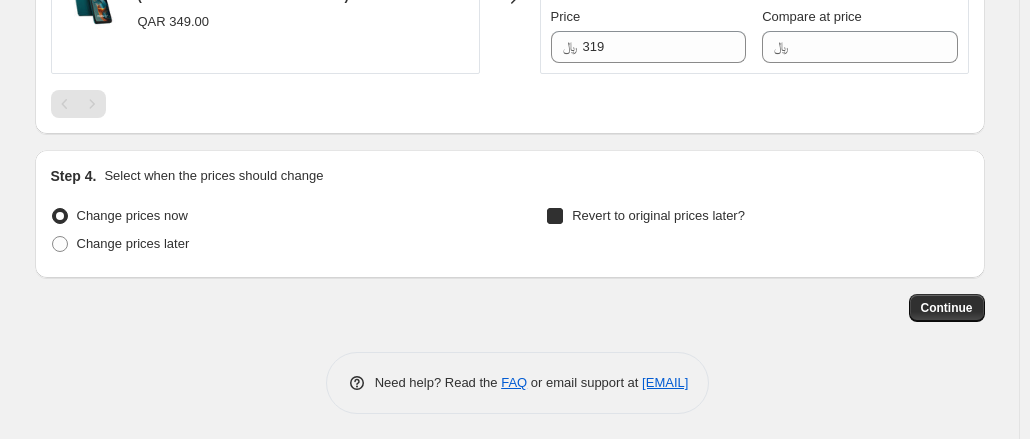 checkbox on "true" 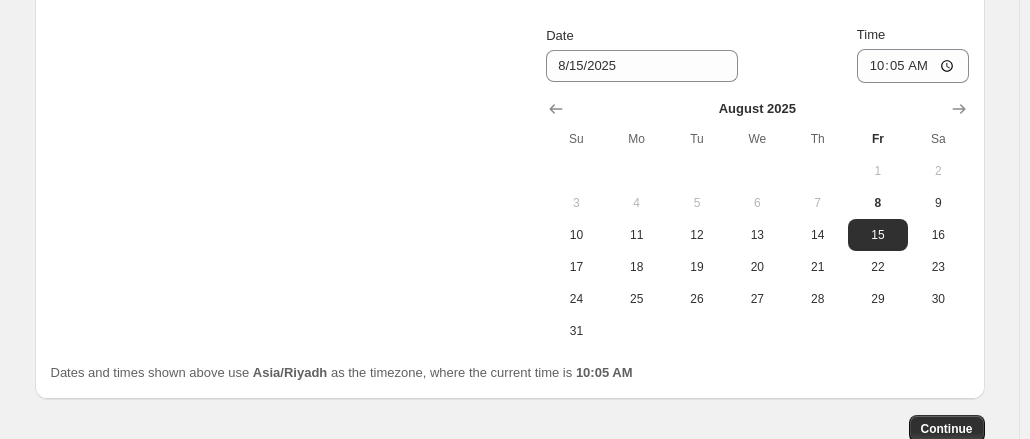 scroll, scrollTop: 1708, scrollLeft: 0, axis: vertical 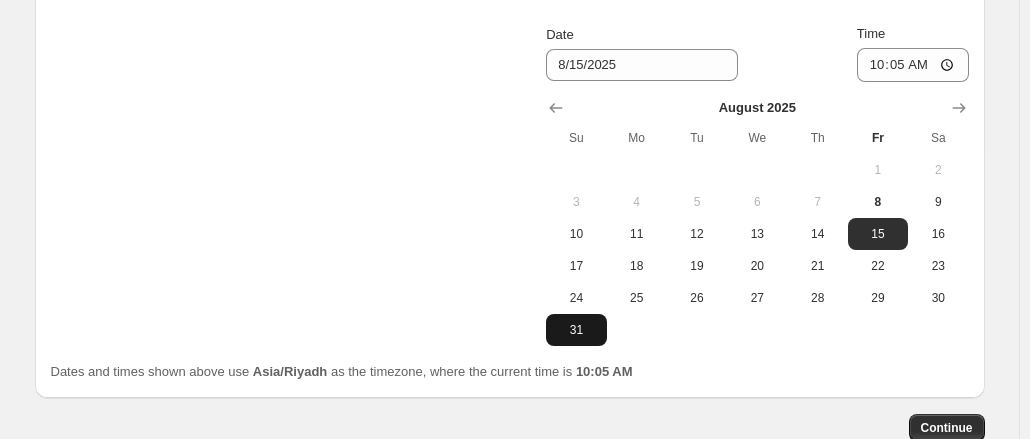 click on "31" at bounding box center [576, 330] 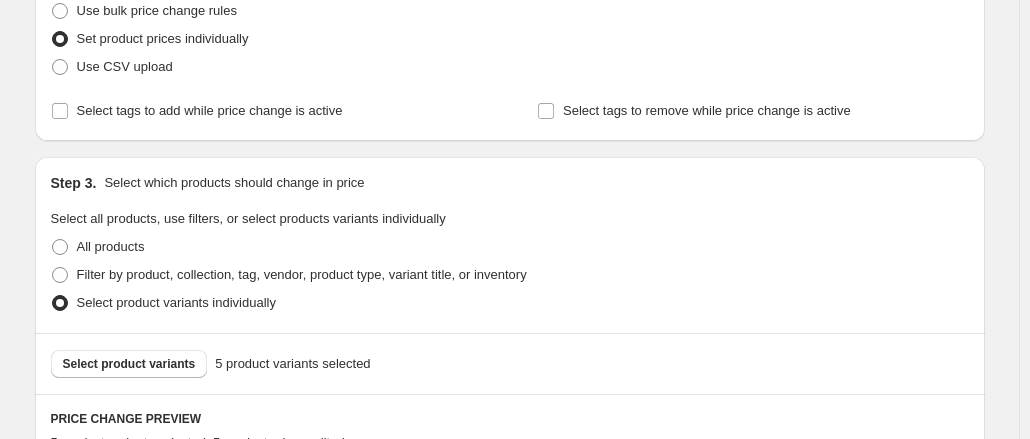 scroll, scrollTop: 269, scrollLeft: 0, axis: vertical 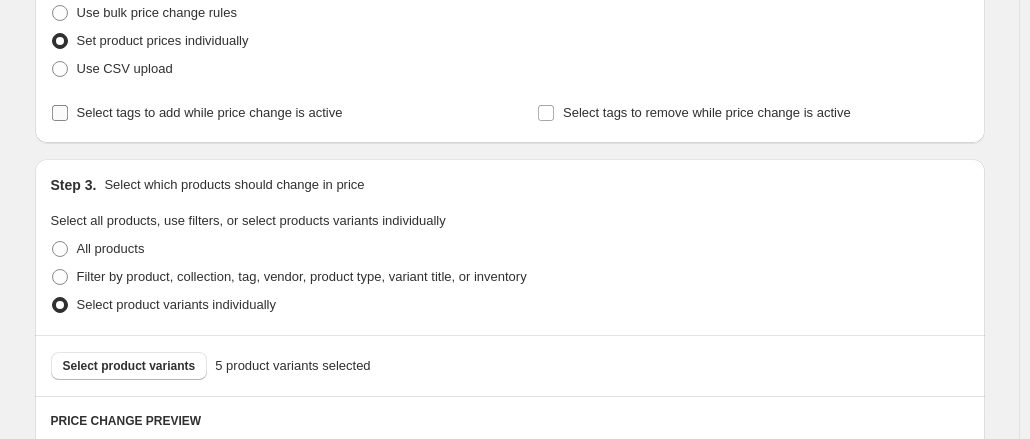 click on "Select tags to add while price change is active" at bounding box center [60, 113] 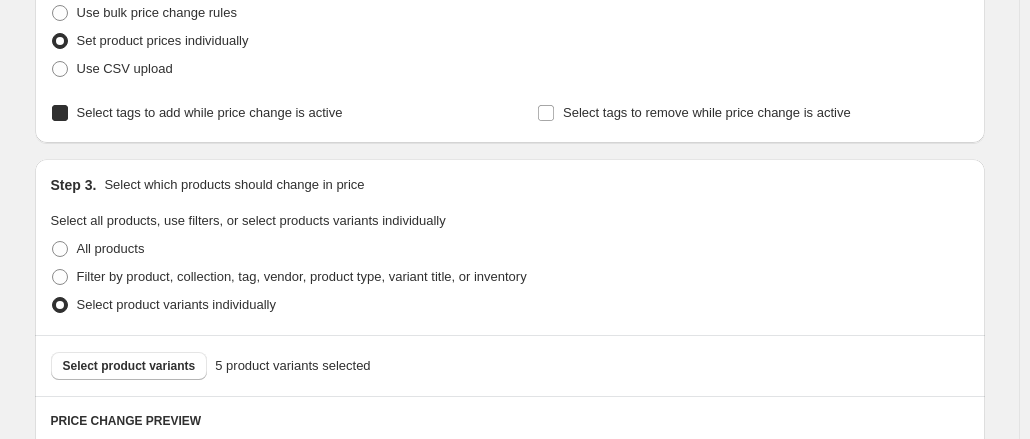 checkbox on "true" 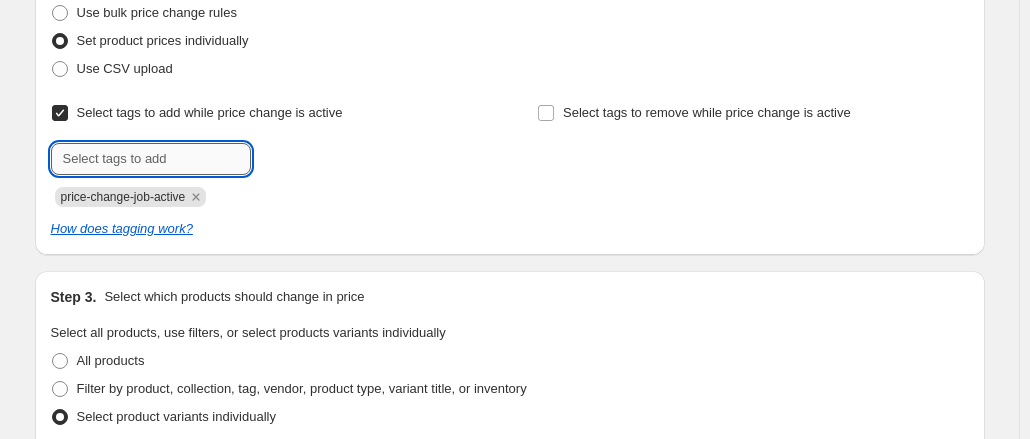 click at bounding box center (151, 159) 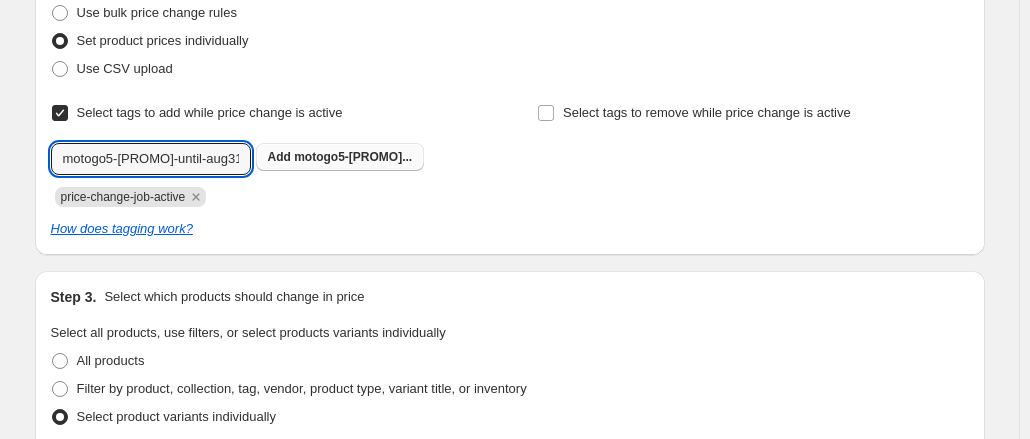 type on "motogo5-[PROMO]-until-aug31" 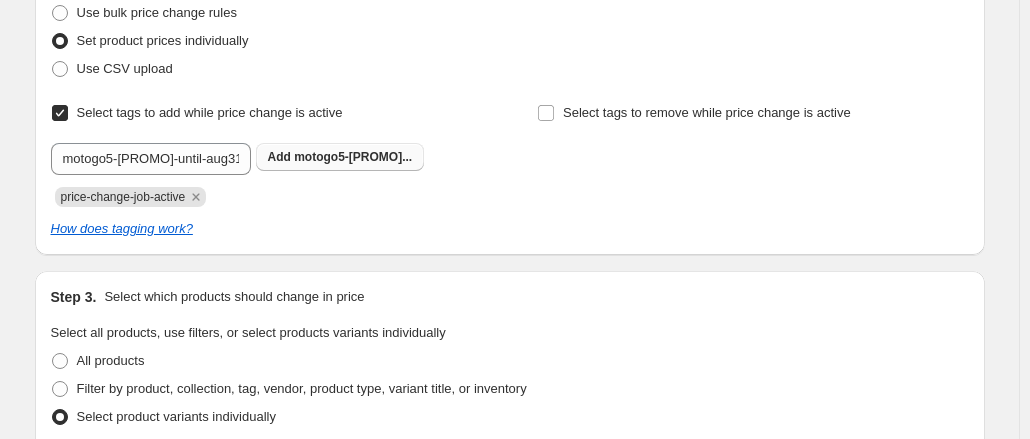 click on "motogo5-[PROMO]..." at bounding box center (353, 157) 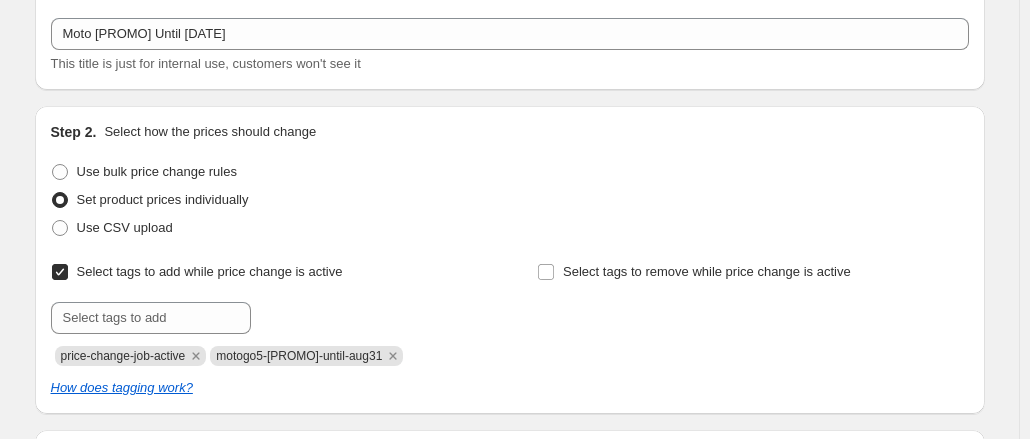 scroll, scrollTop: 0, scrollLeft: 0, axis: both 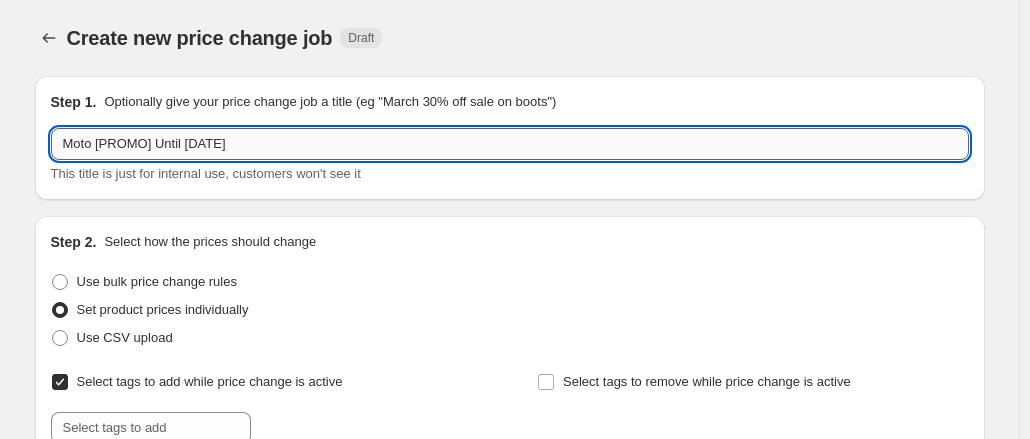 click on "Moto [PROMO] Until [DATE]" at bounding box center (510, 144) 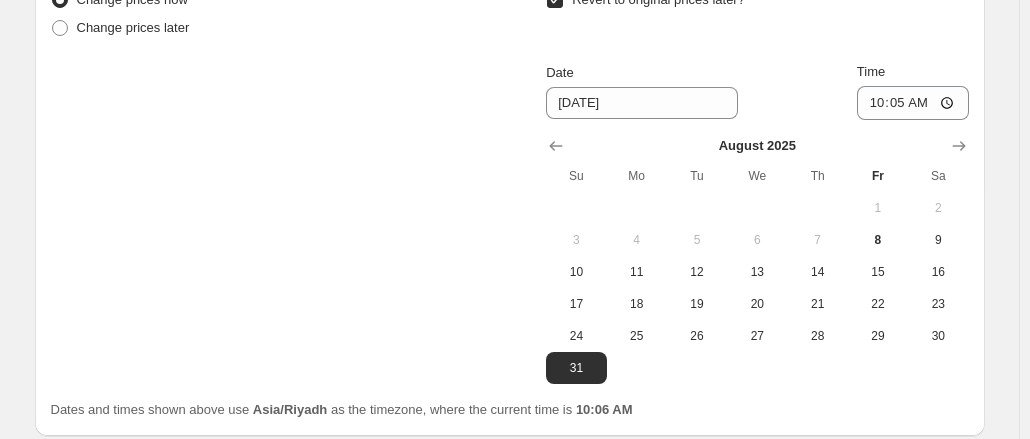 scroll, scrollTop: 1780, scrollLeft: 0, axis: vertical 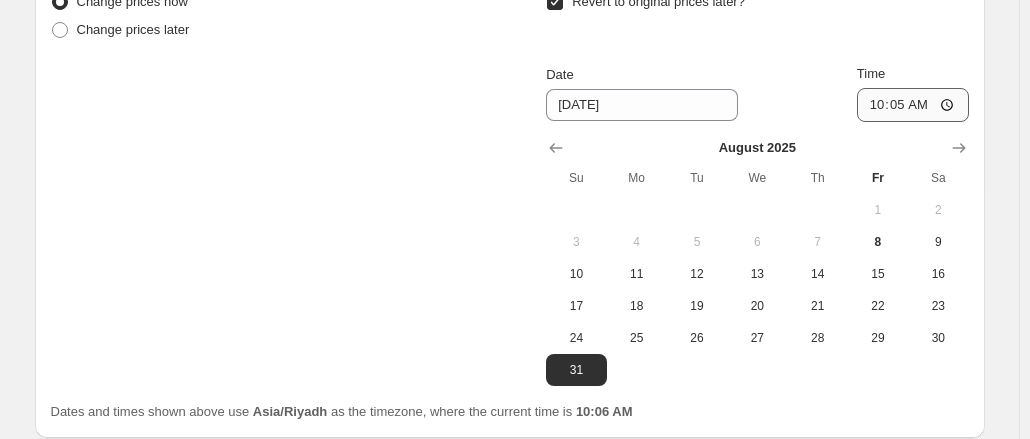 type on "Moto G05 [PROMO] Until [DATE]" 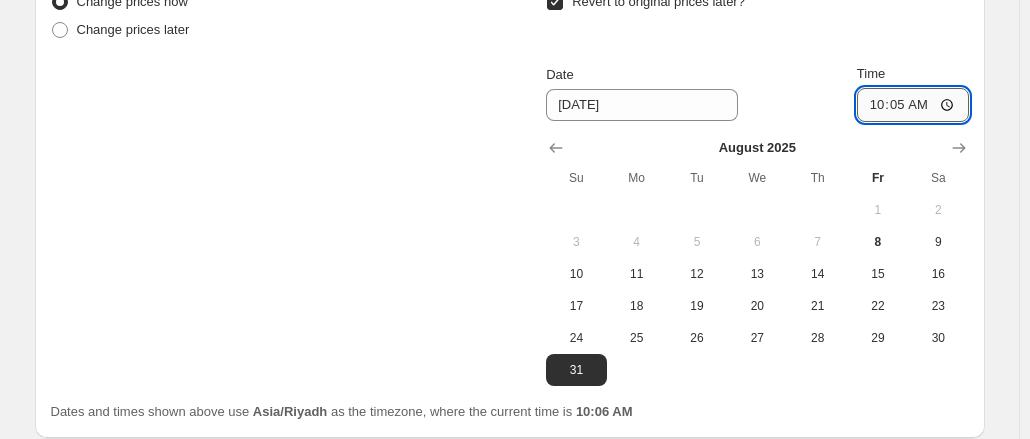 click on "10:05" at bounding box center [913, 105] 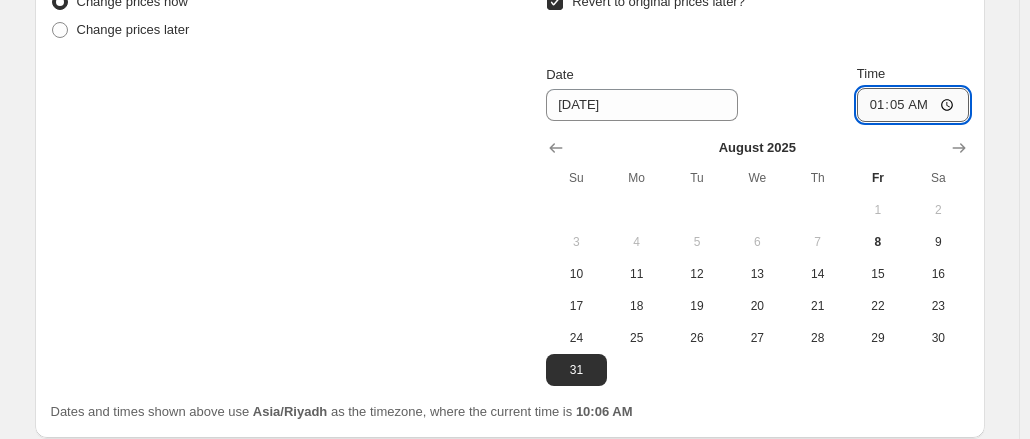 type on "00:05" 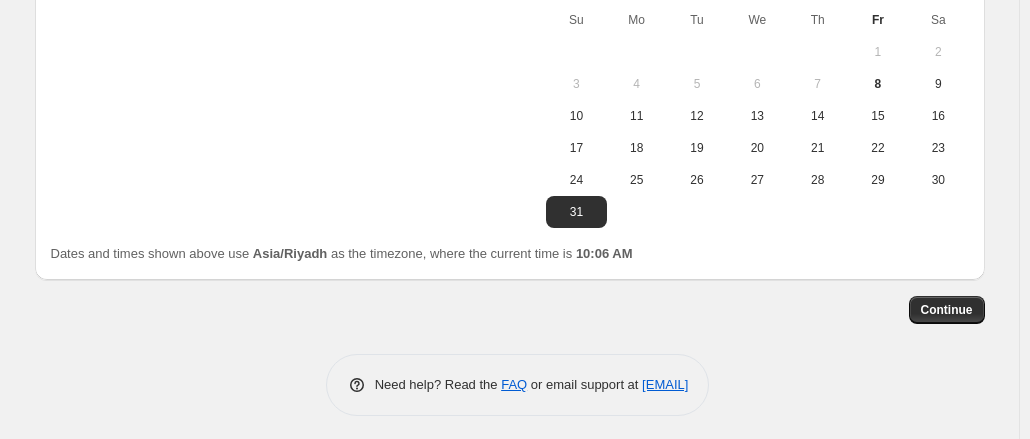 scroll, scrollTop: 1936, scrollLeft: 0, axis: vertical 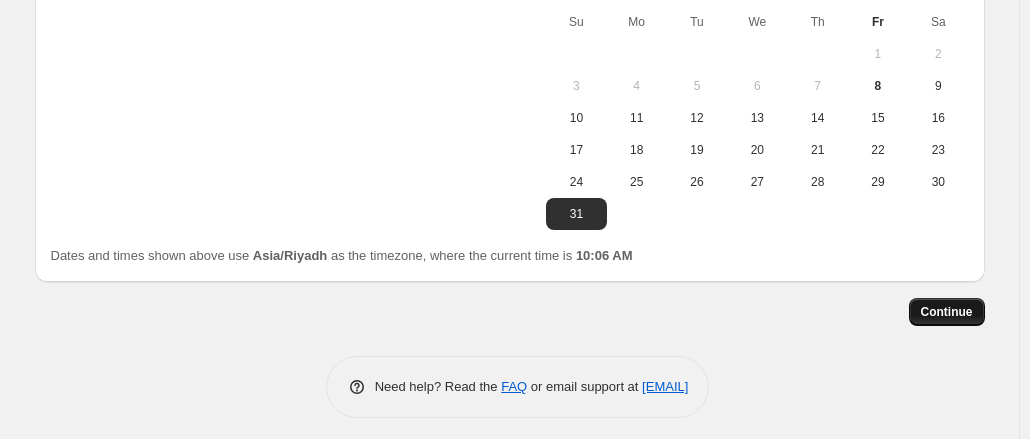 click on "Continue" at bounding box center (947, 312) 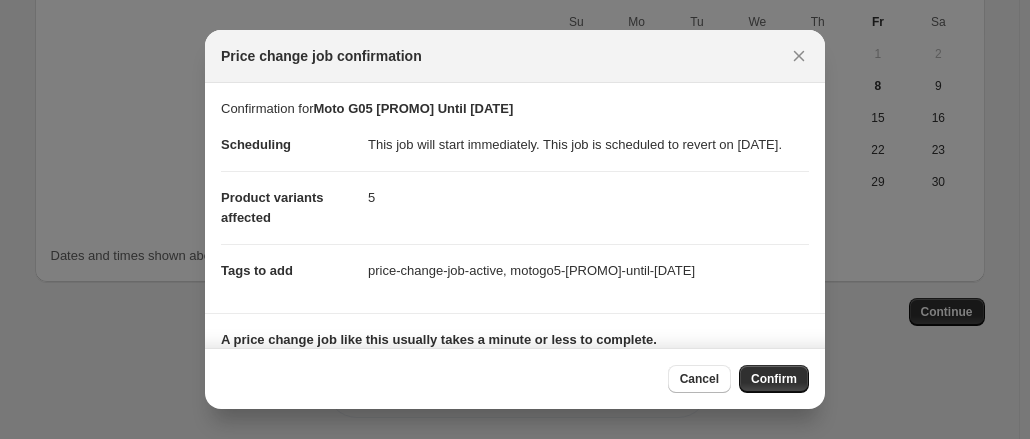 scroll, scrollTop: 163, scrollLeft: 0, axis: vertical 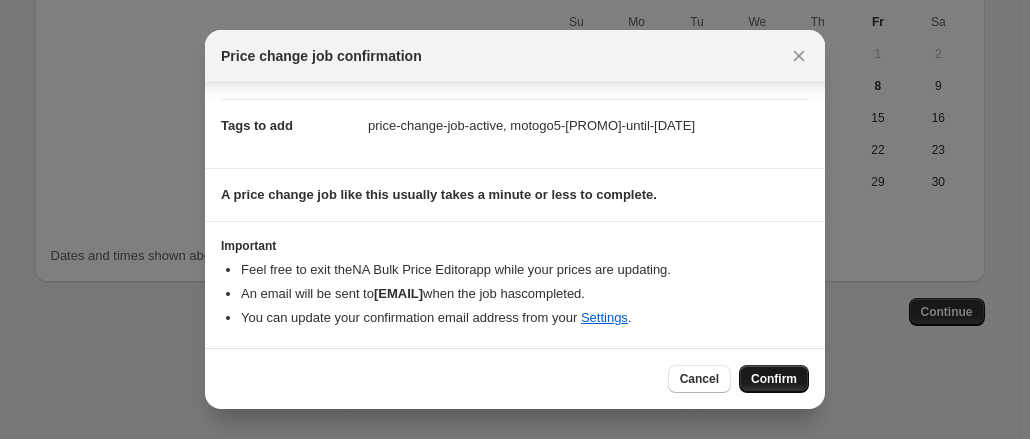 click on "Confirm" at bounding box center (774, 379) 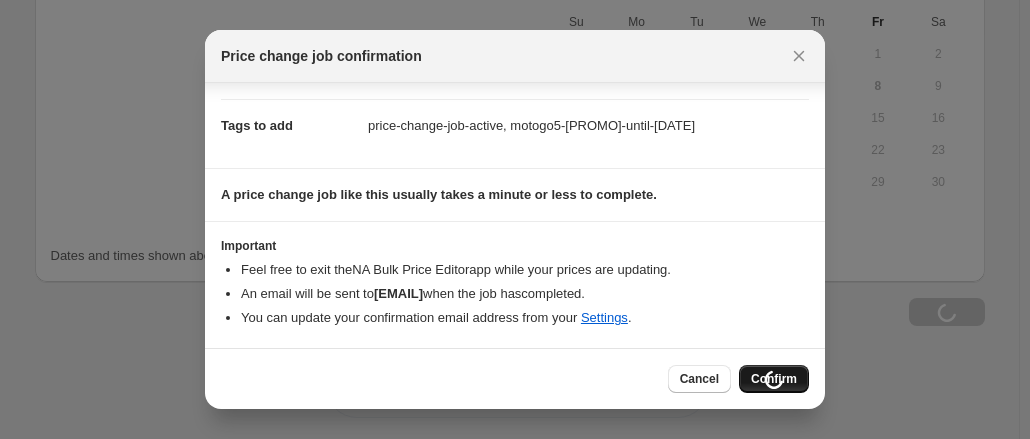scroll, scrollTop: 2004, scrollLeft: 0, axis: vertical 